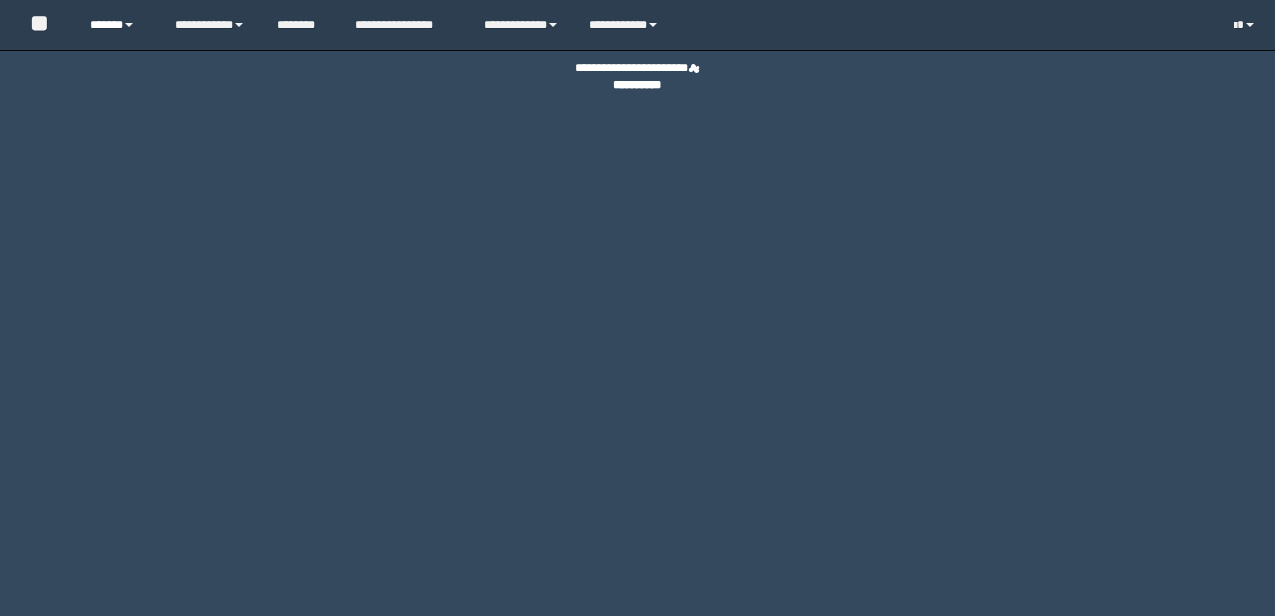 scroll, scrollTop: 0, scrollLeft: 0, axis: both 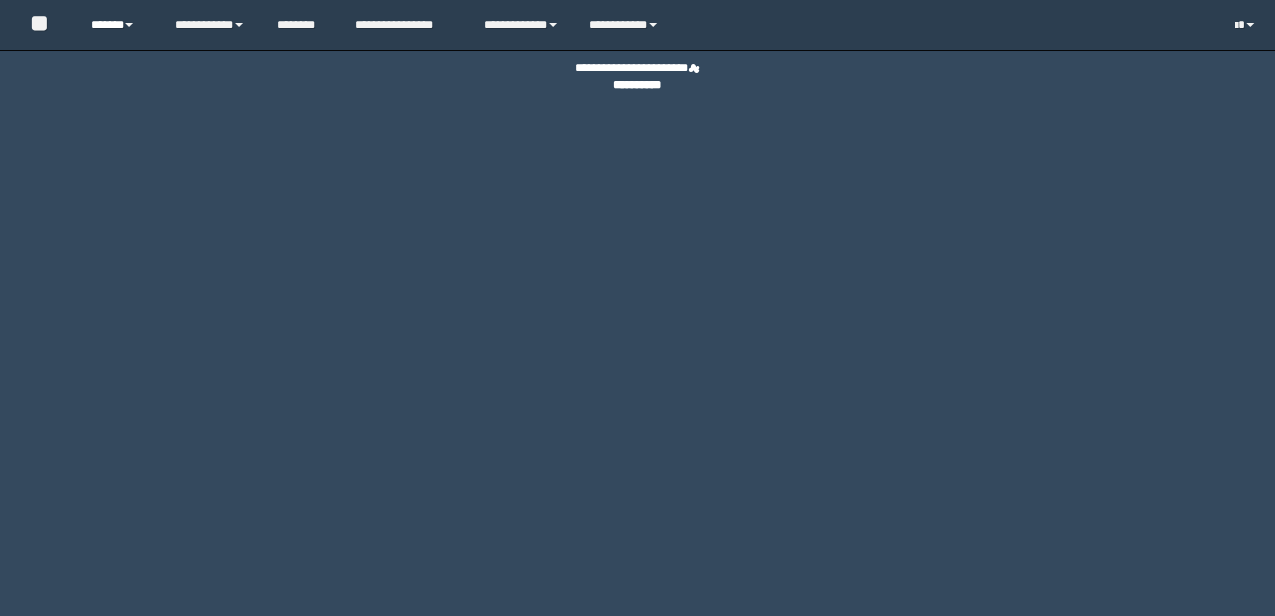 click on "******" at bounding box center (117, 25) 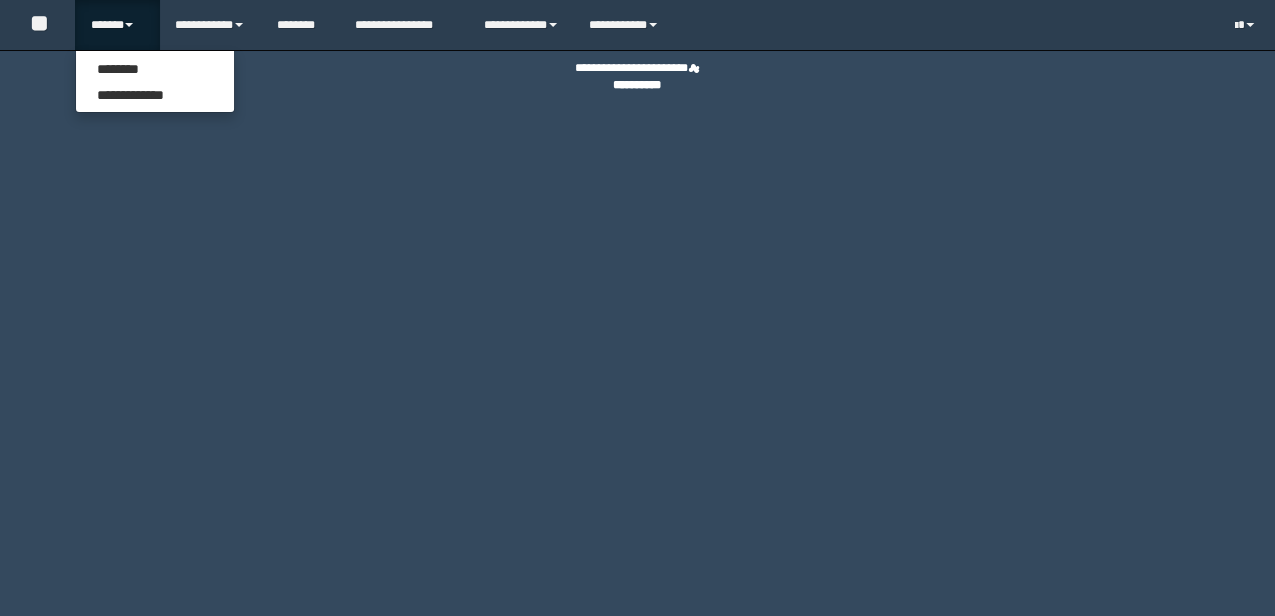 scroll, scrollTop: 0, scrollLeft: 0, axis: both 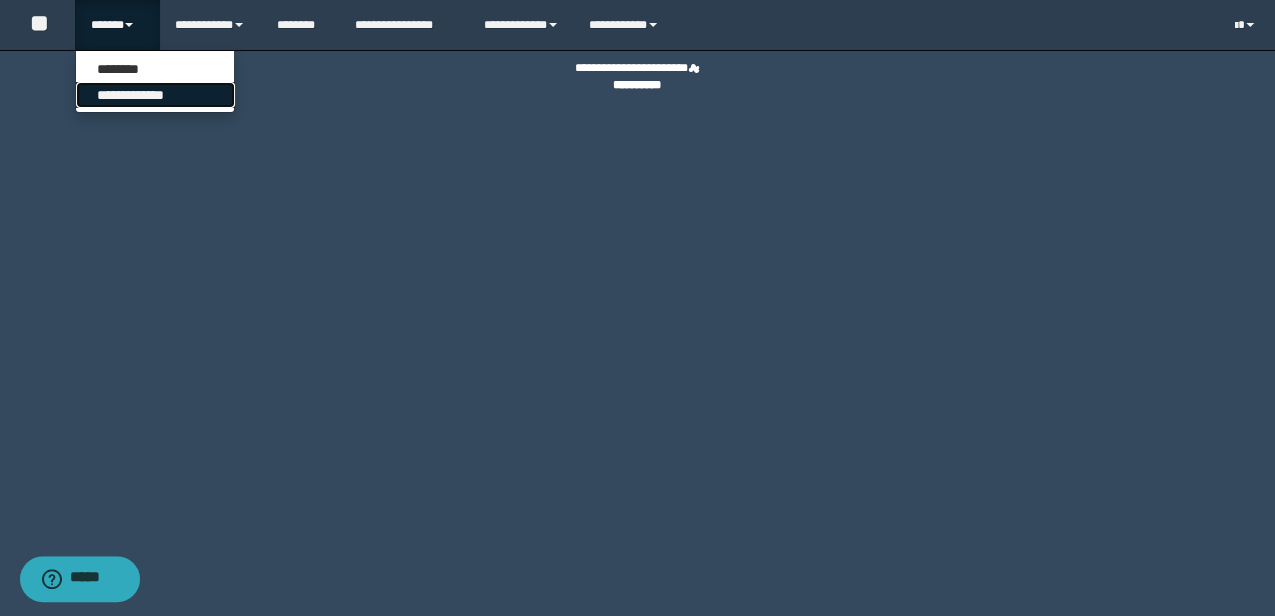 click on "**********" at bounding box center (155, 95) 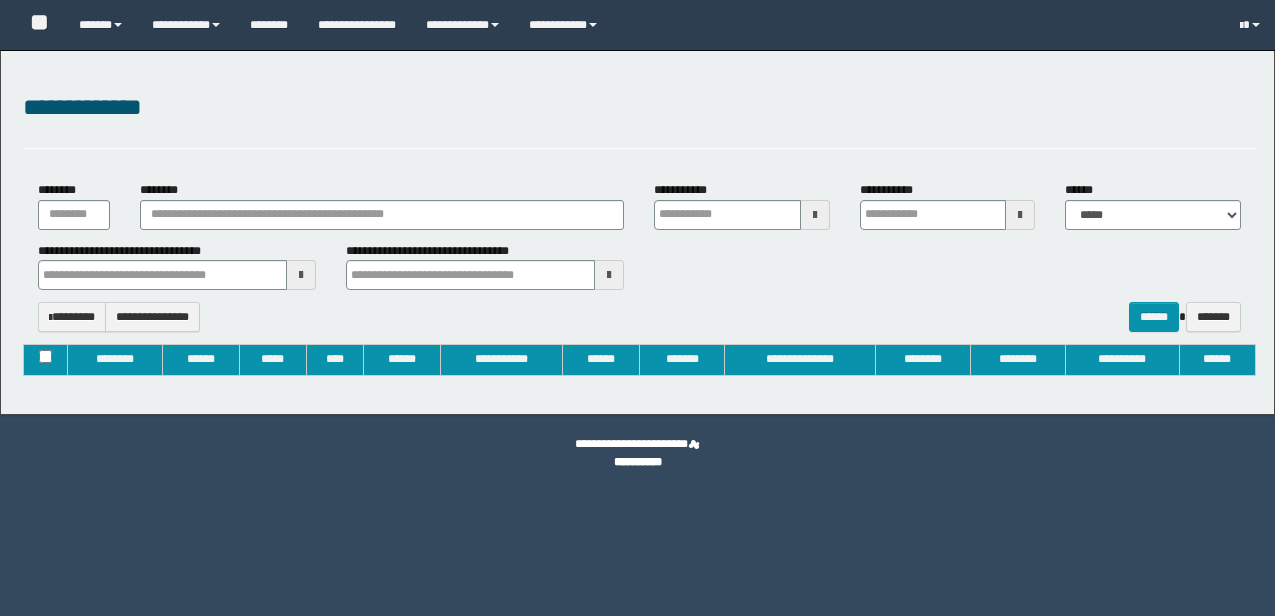 type on "**********" 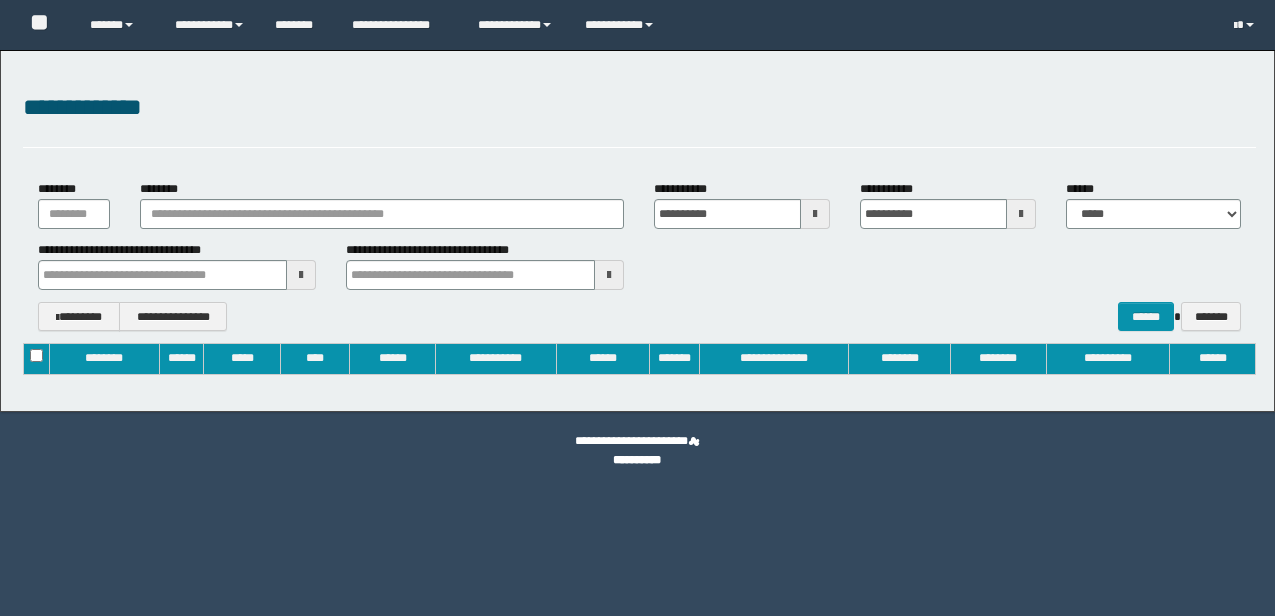 scroll, scrollTop: 0, scrollLeft: 0, axis: both 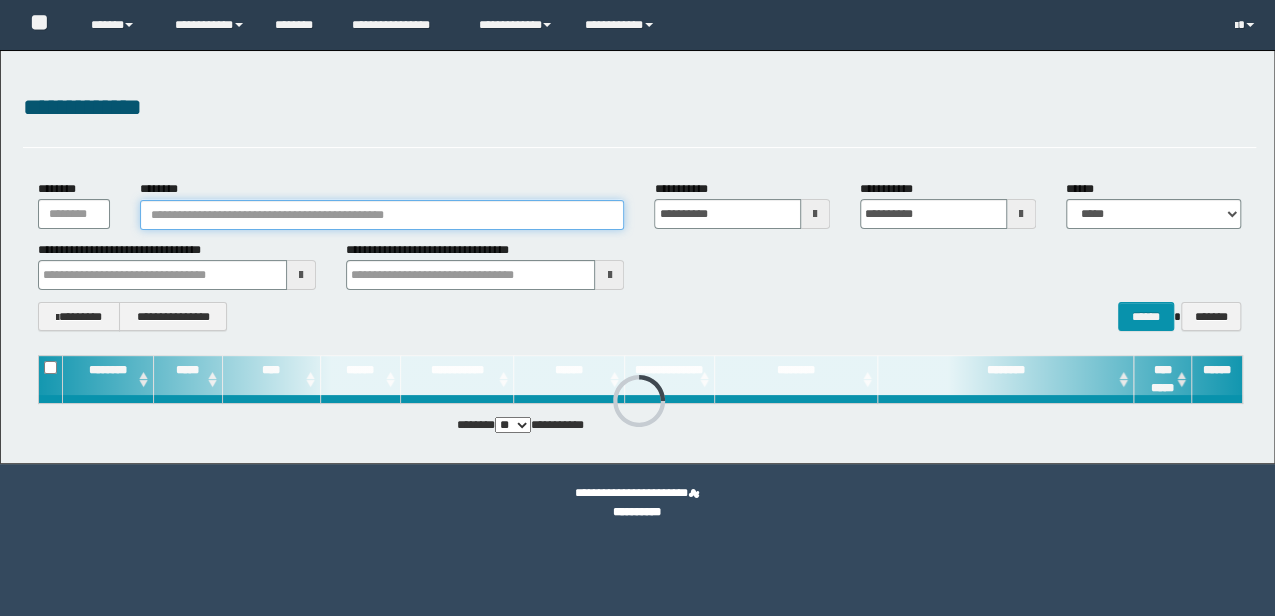 click on "********" at bounding box center (382, 215) 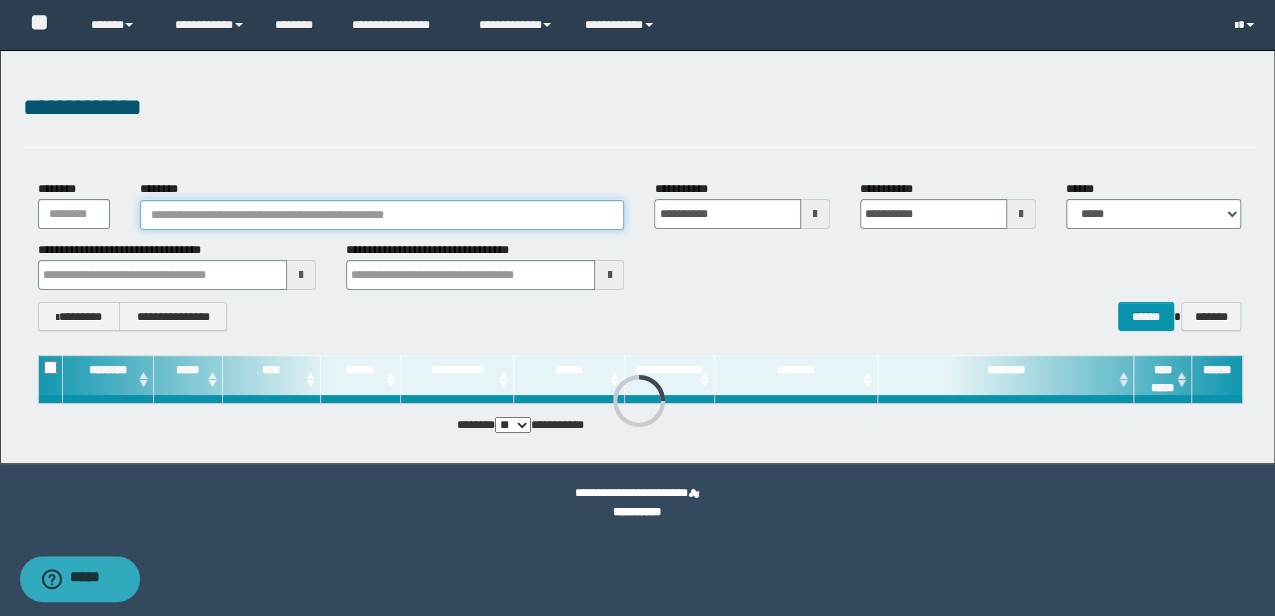 scroll, scrollTop: 0, scrollLeft: 0, axis: both 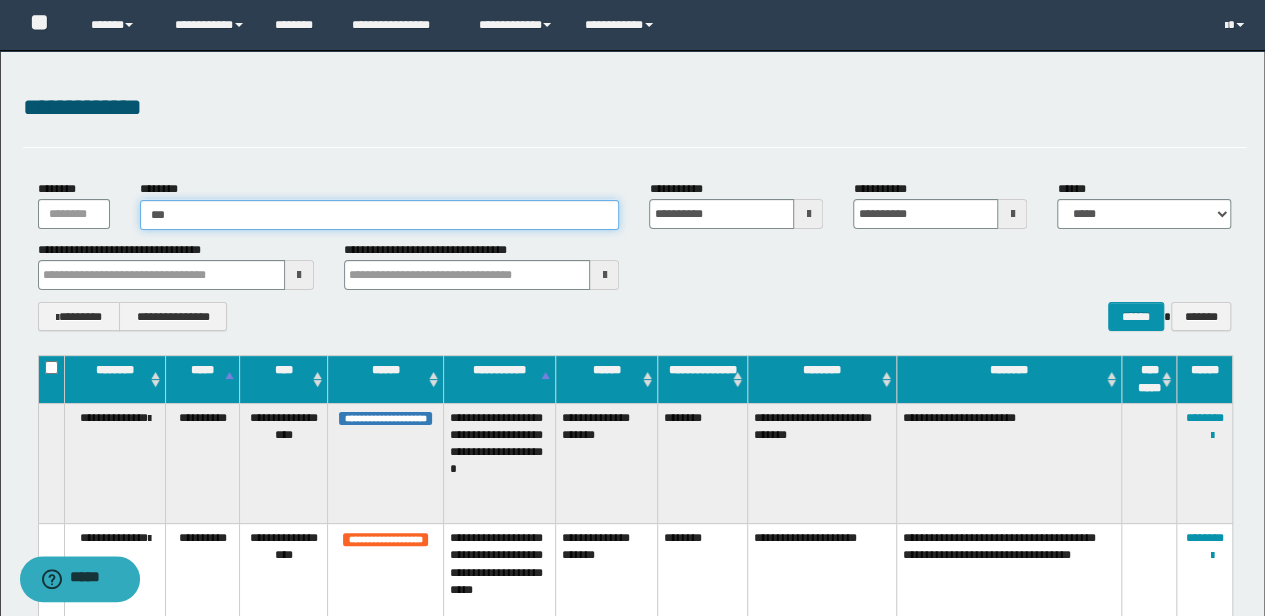 type on "****" 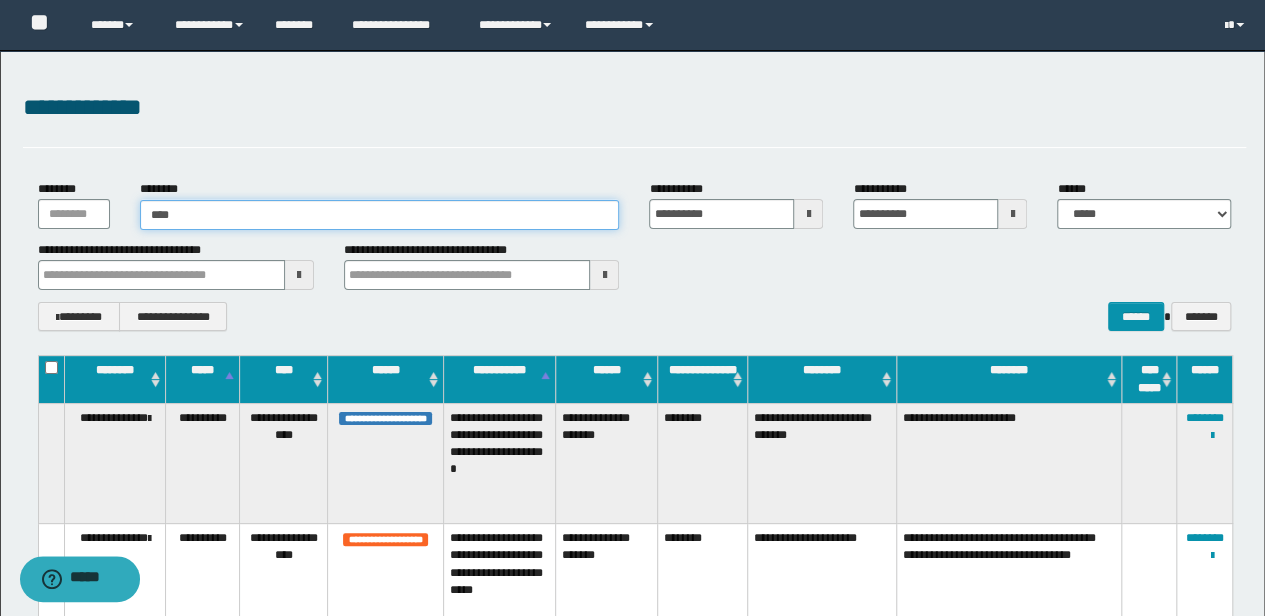 type on "****" 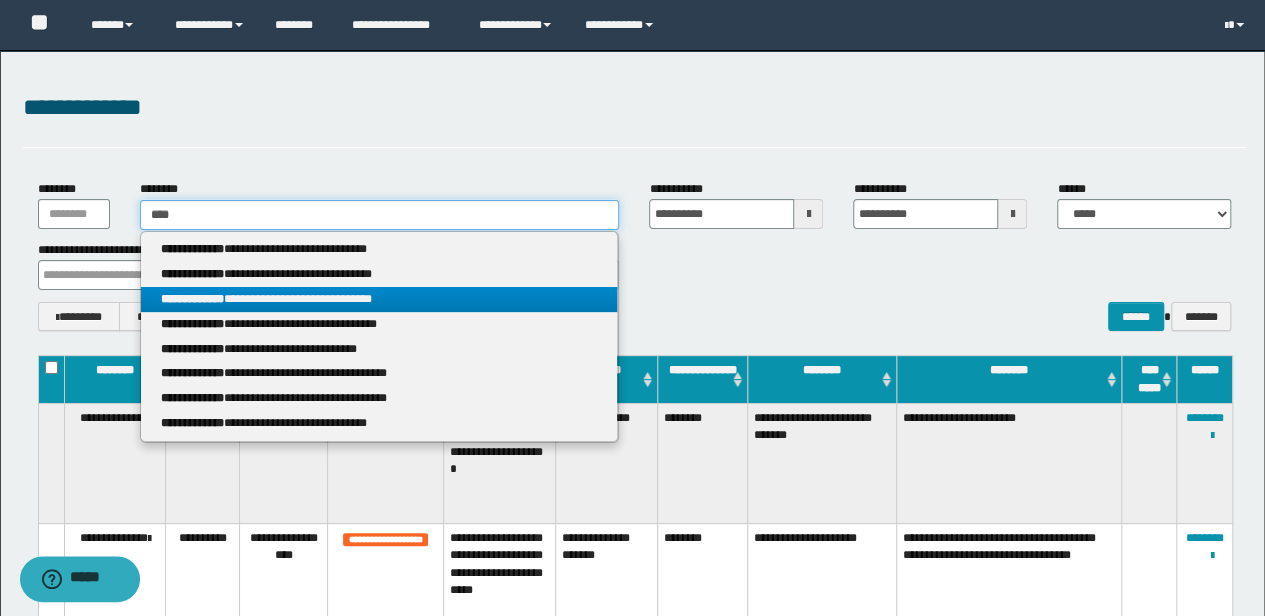 type 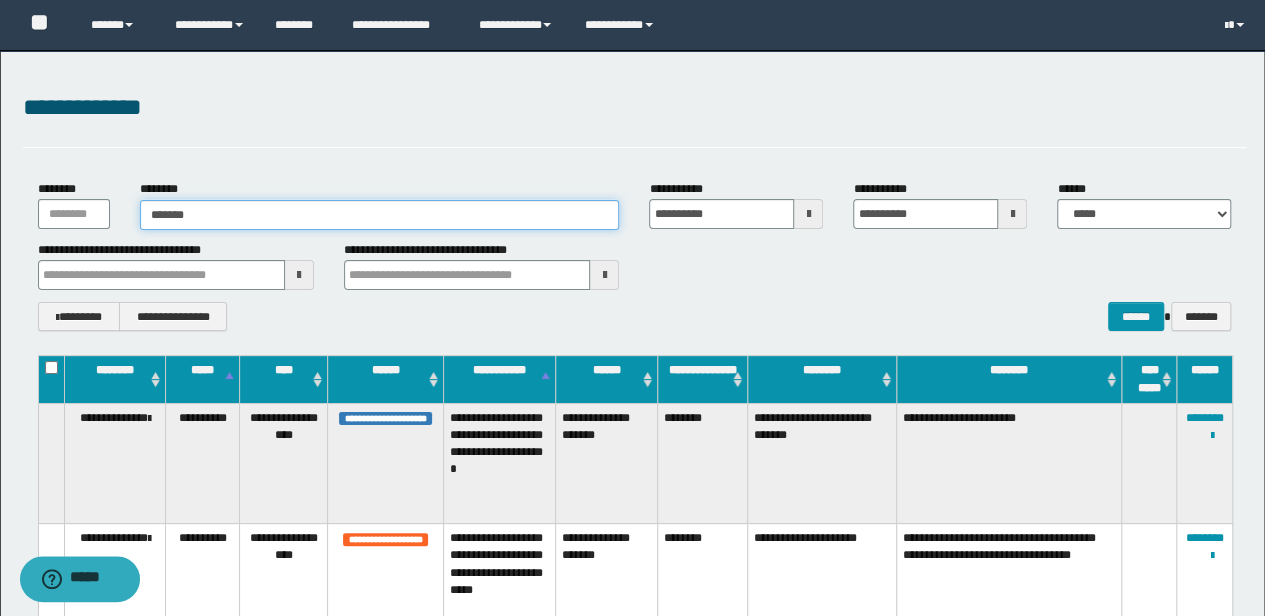 type on "********" 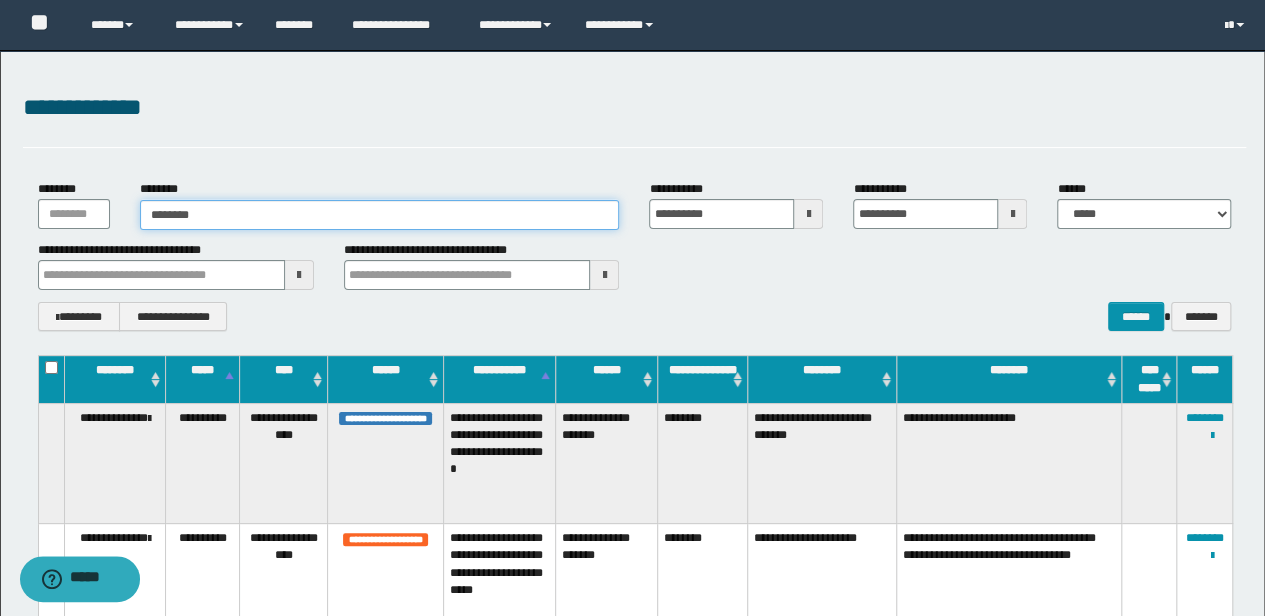 type on "********" 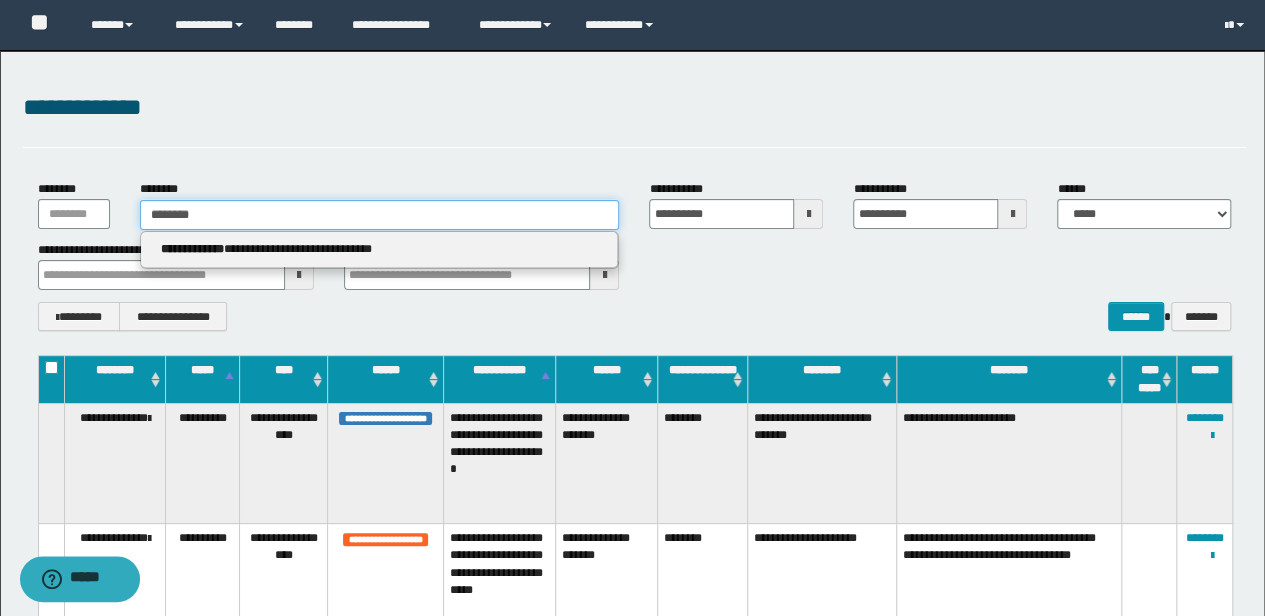 type 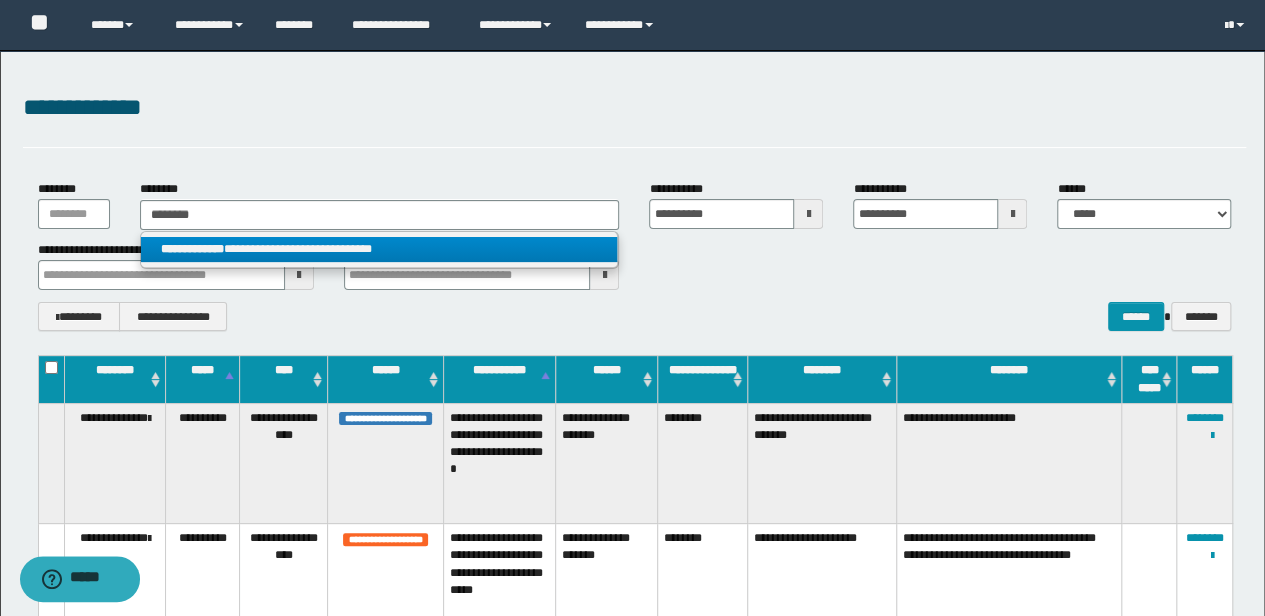 click on "**********" at bounding box center (379, 249) 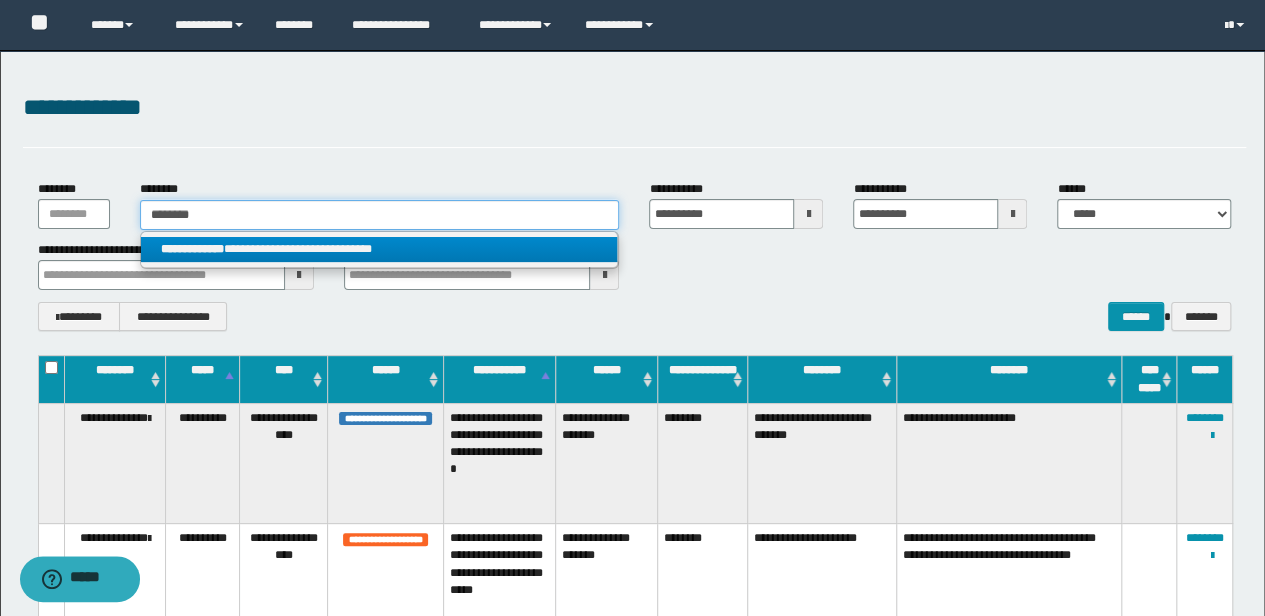 type 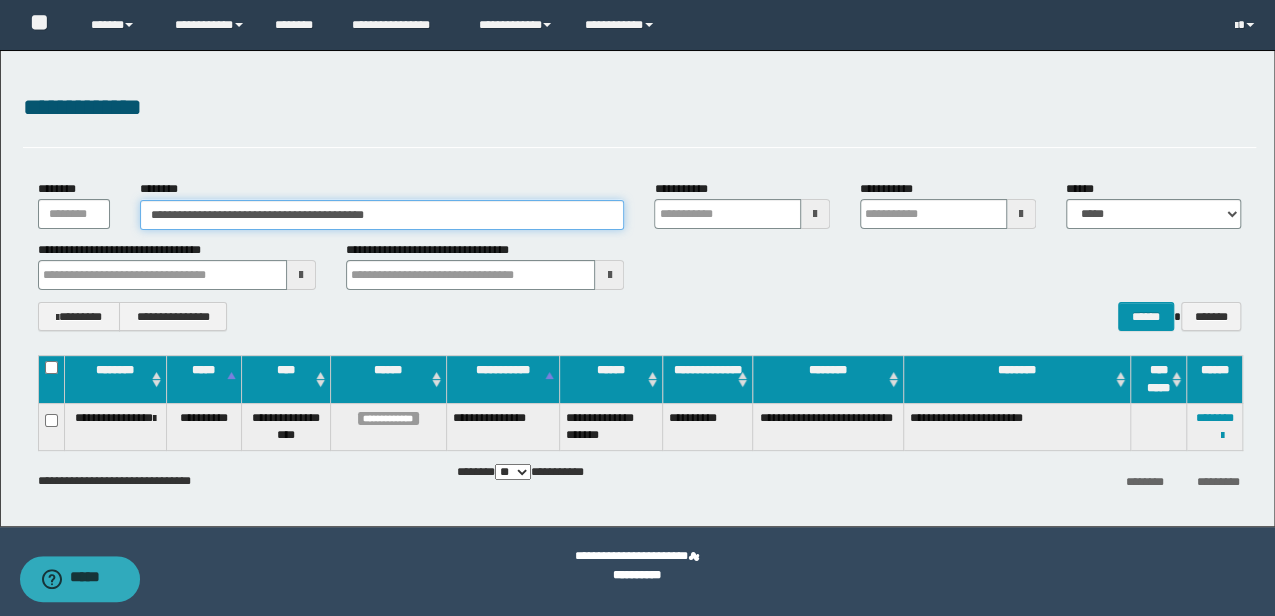 type 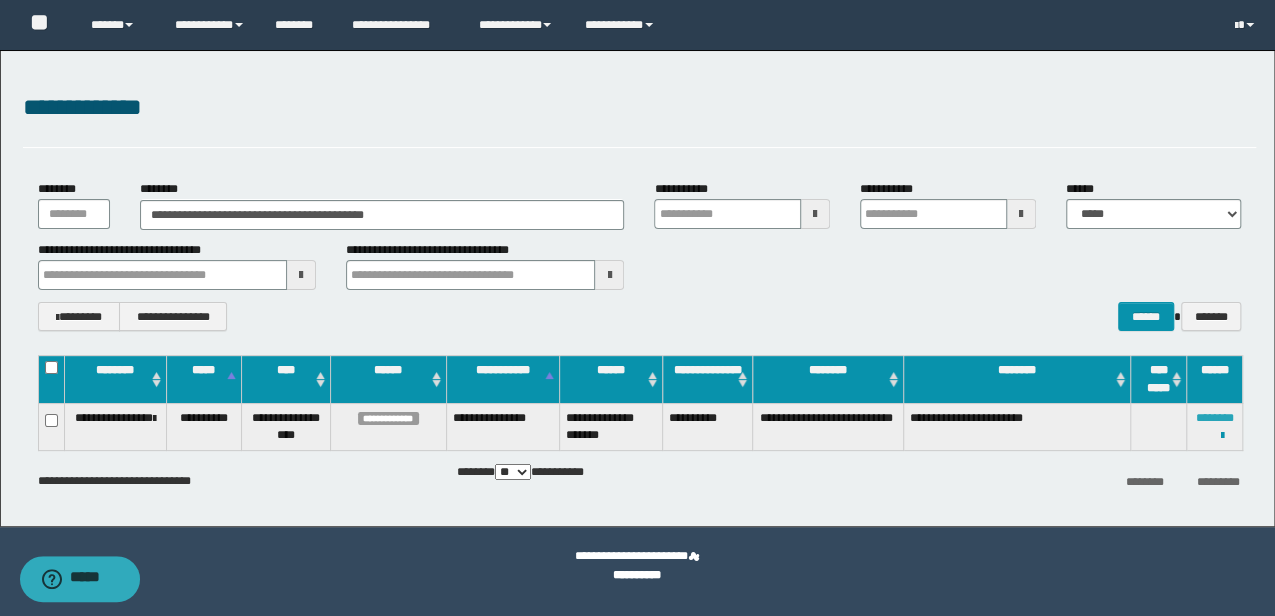 click on "********" at bounding box center [1214, 418] 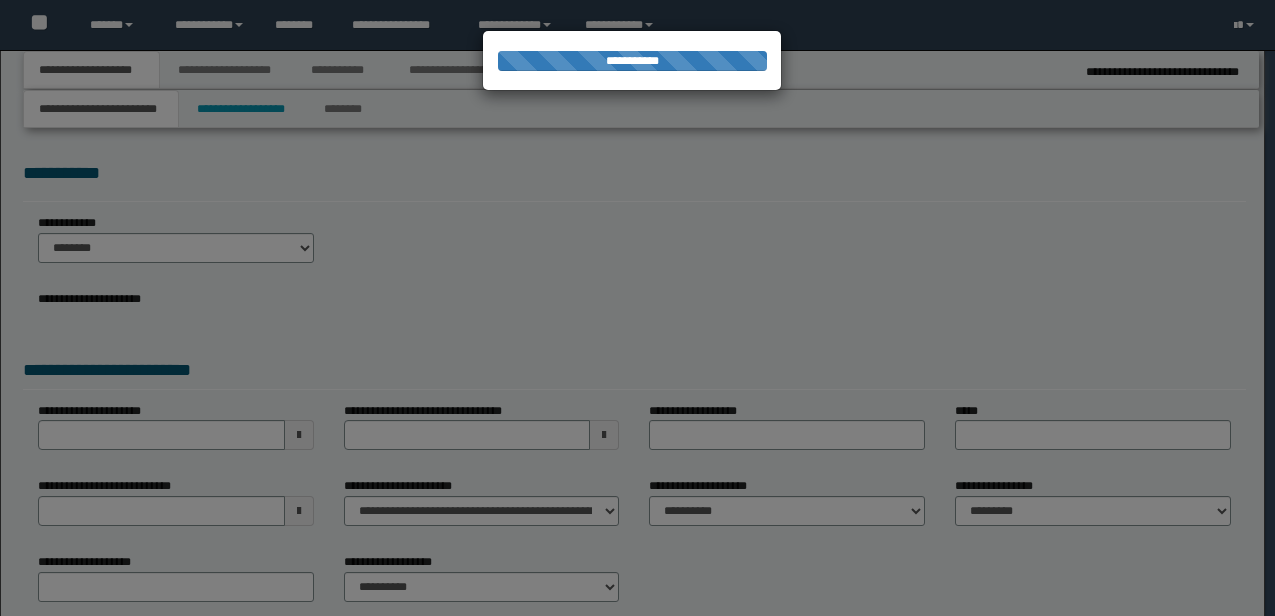 scroll, scrollTop: 0, scrollLeft: 0, axis: both 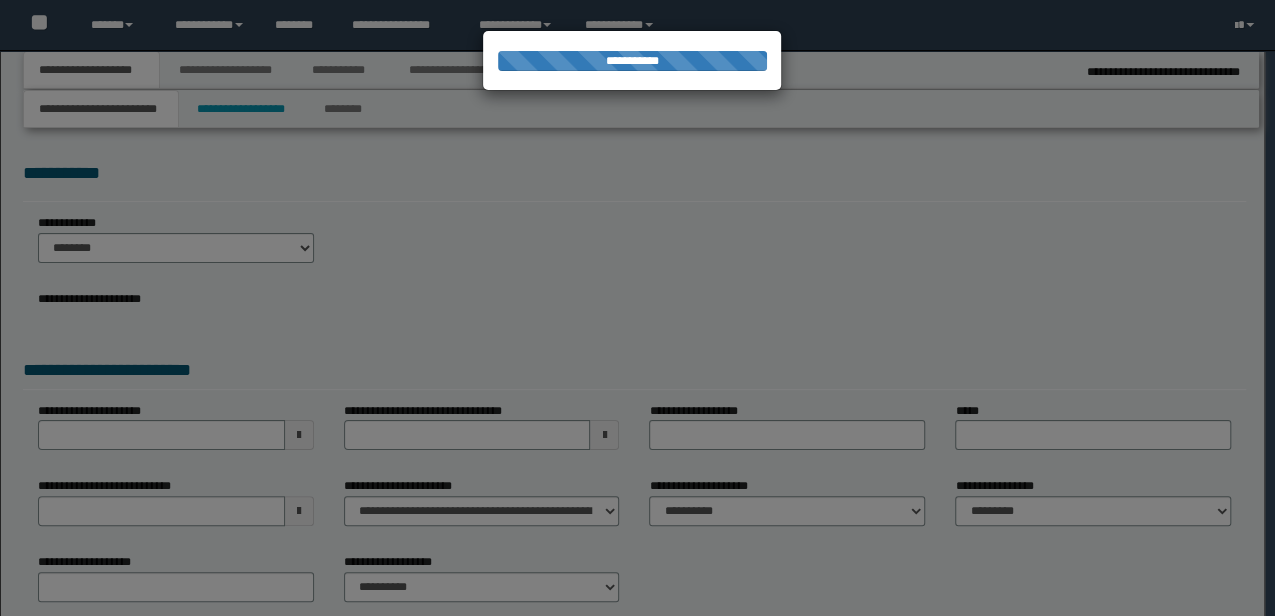 type on "**********" 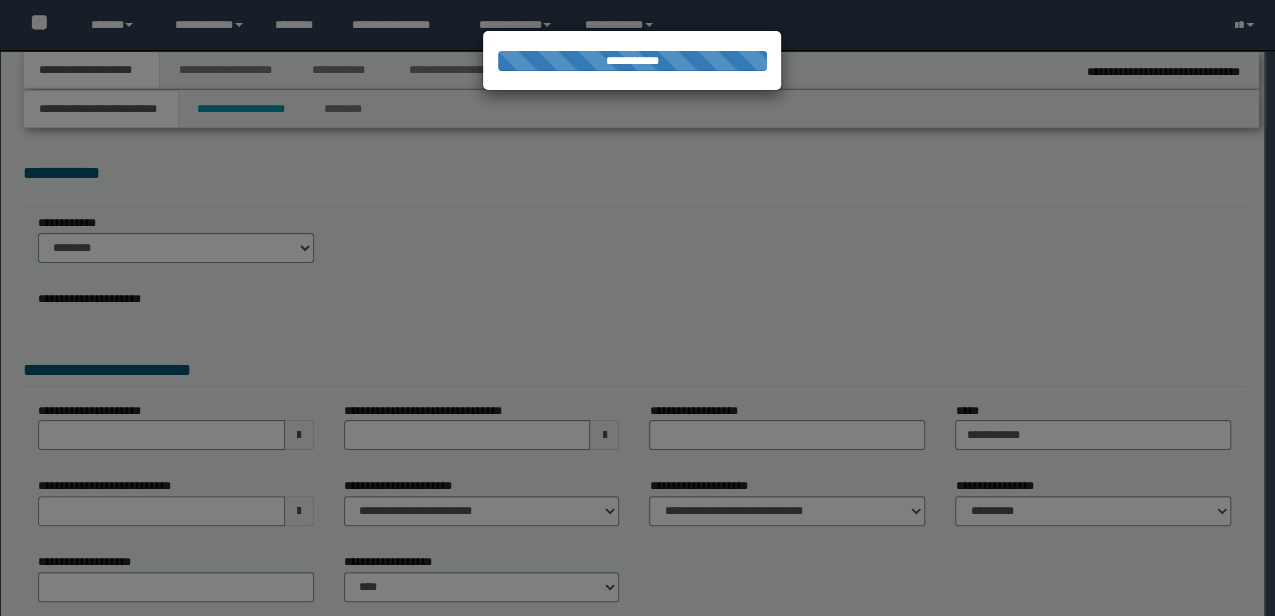click at bounding box center (637, 308) 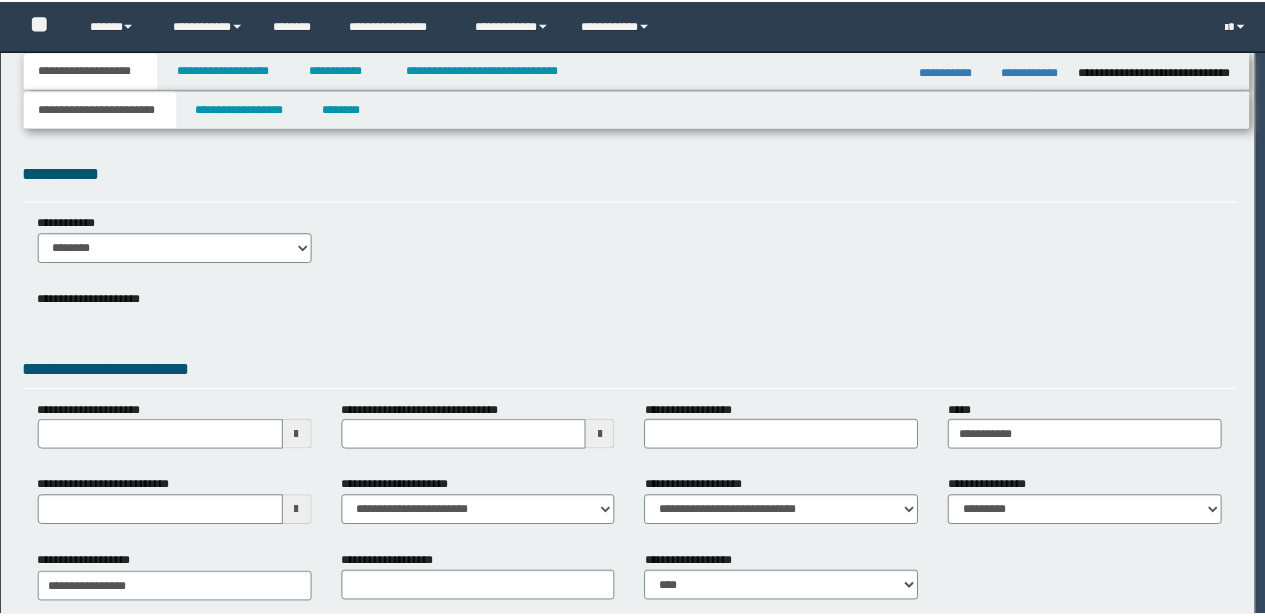 scroll, scrollTop: 0, scrollLeft: 0, axis: both 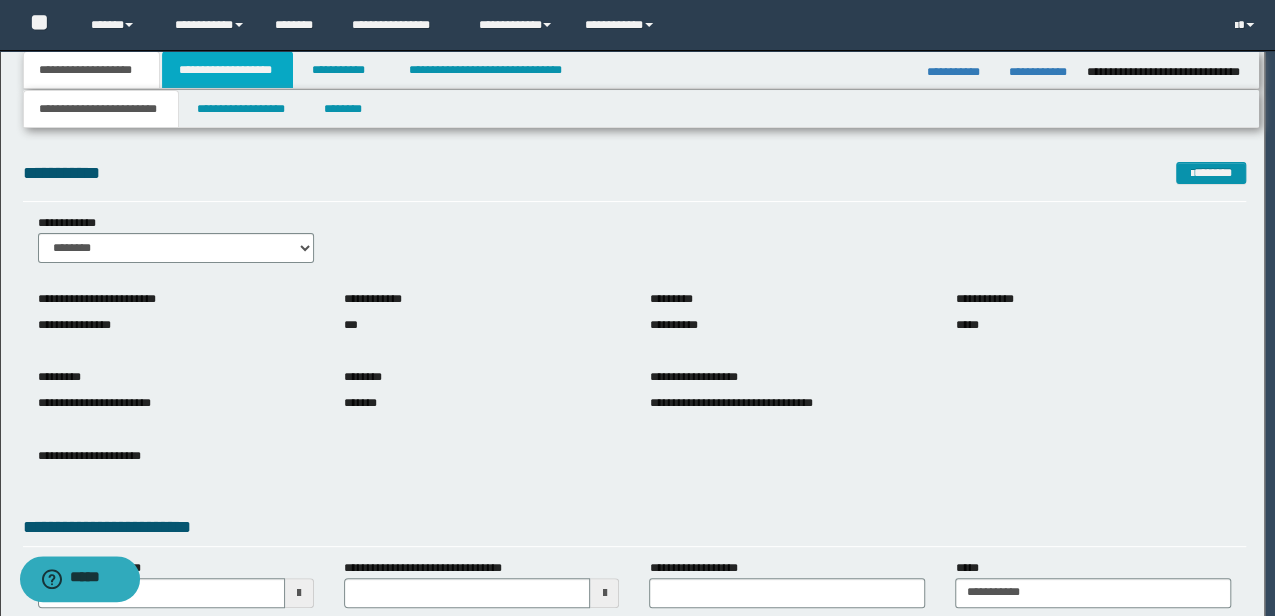click on "**********" at bounding box center (227, 70) 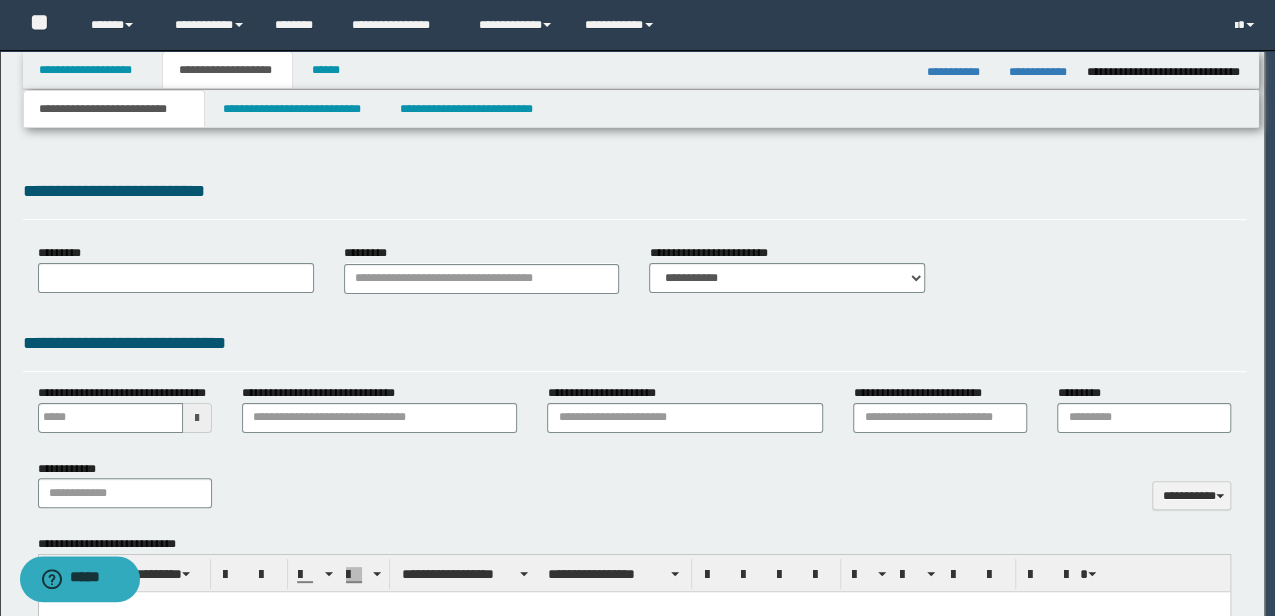 type 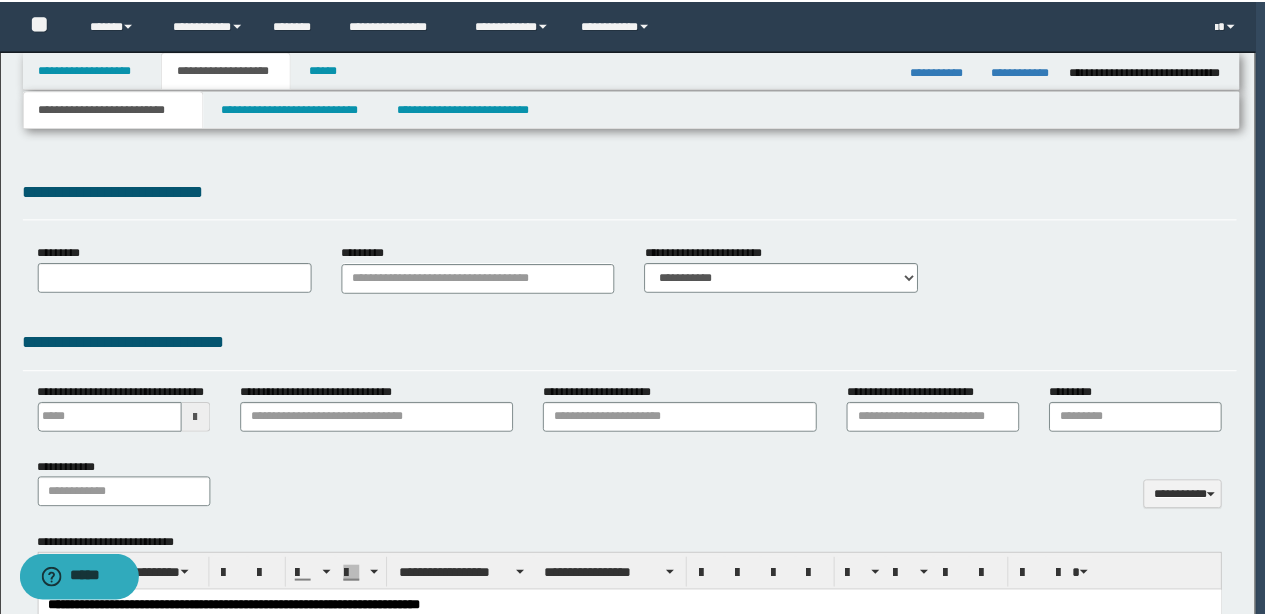 scroll, scrollTop: 0, scrollLeft: 0, axis: both 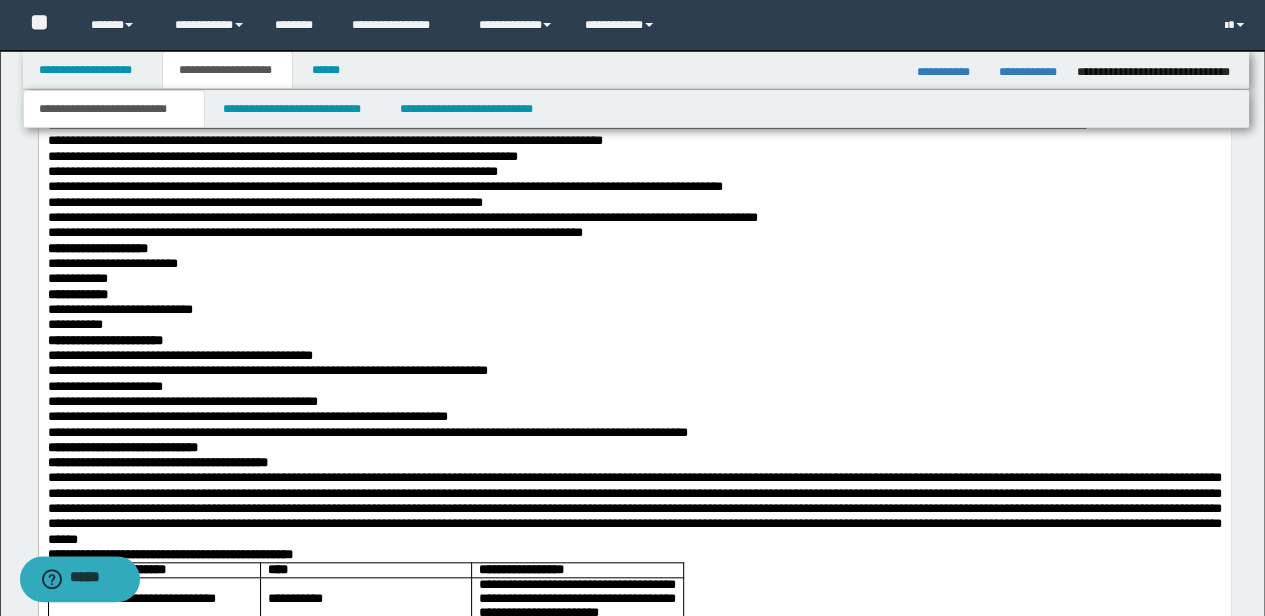 type on "*******" 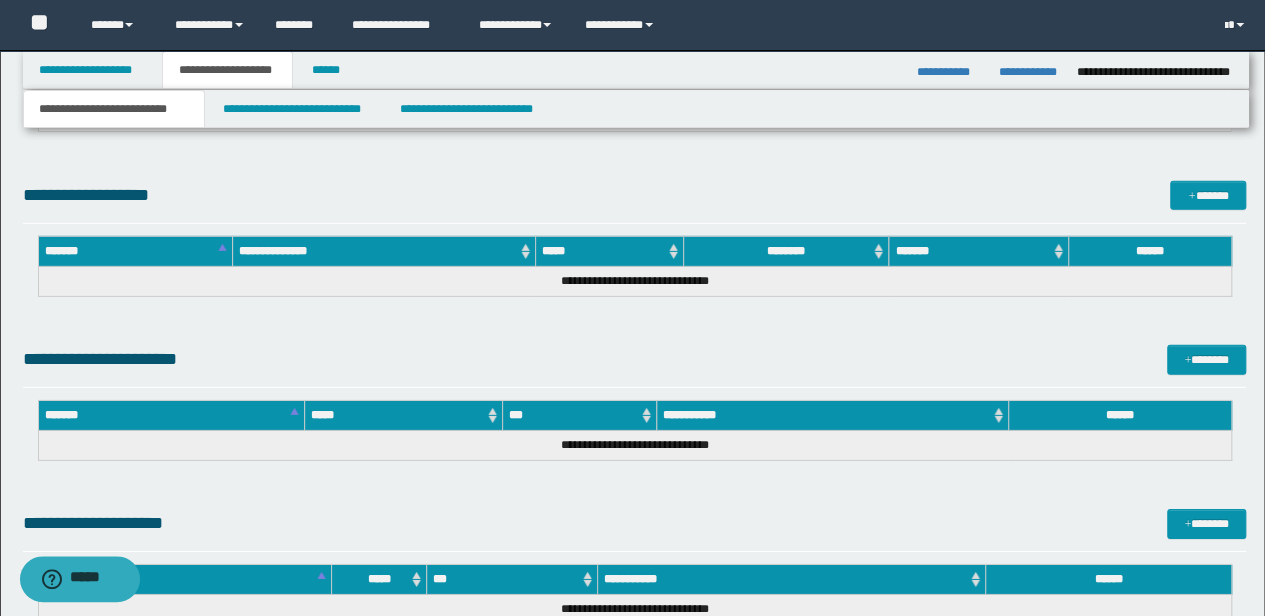 scroll, scrollTop: 2498, scrollLeft: 0, axis: vertical 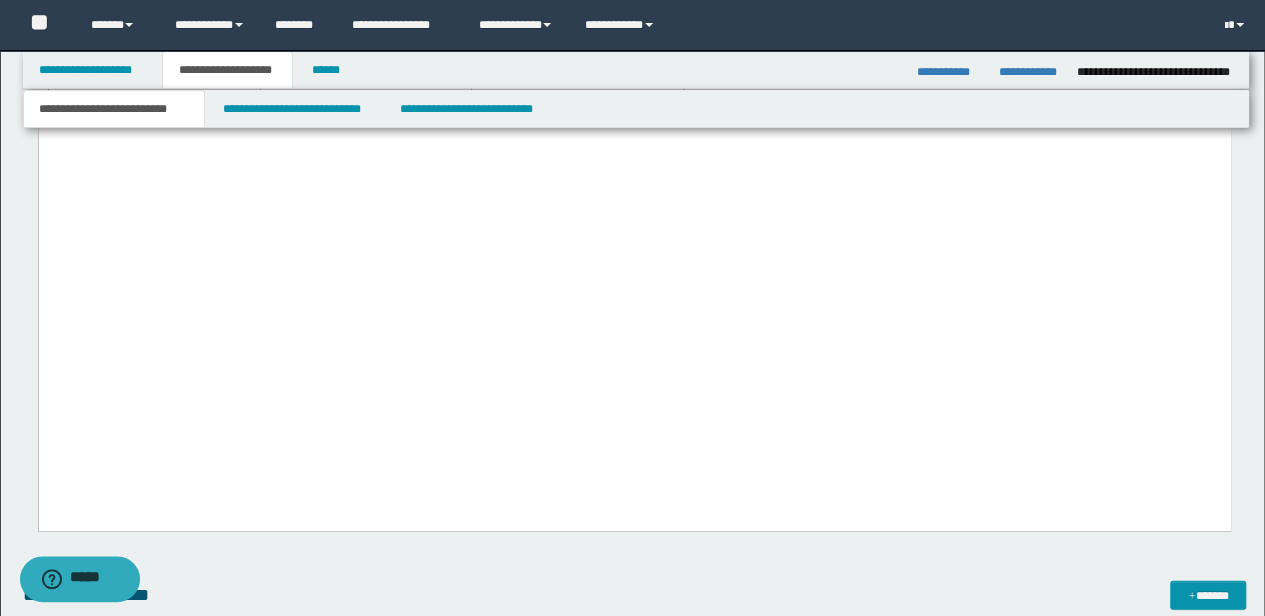 drag, startPoint x: 936, startPoint y: 454, endPoint x: 514, endPoint y: -59, distance: 664.2688 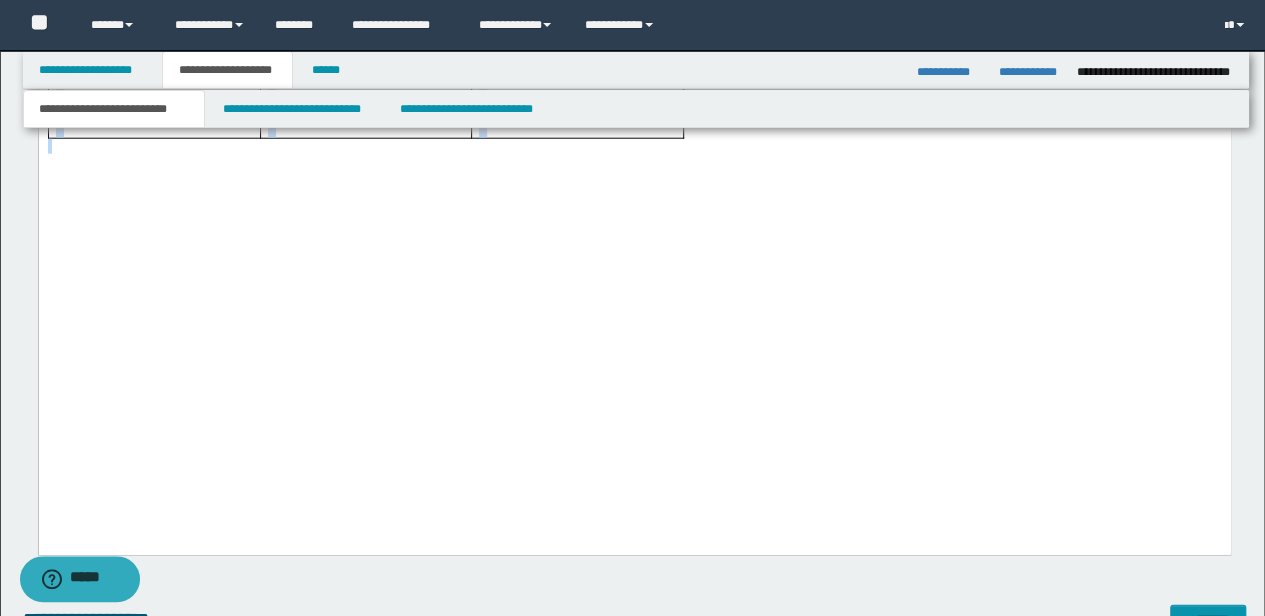 scroll, scrollTop: 2498, scrollLeft: 0, axis: vertical 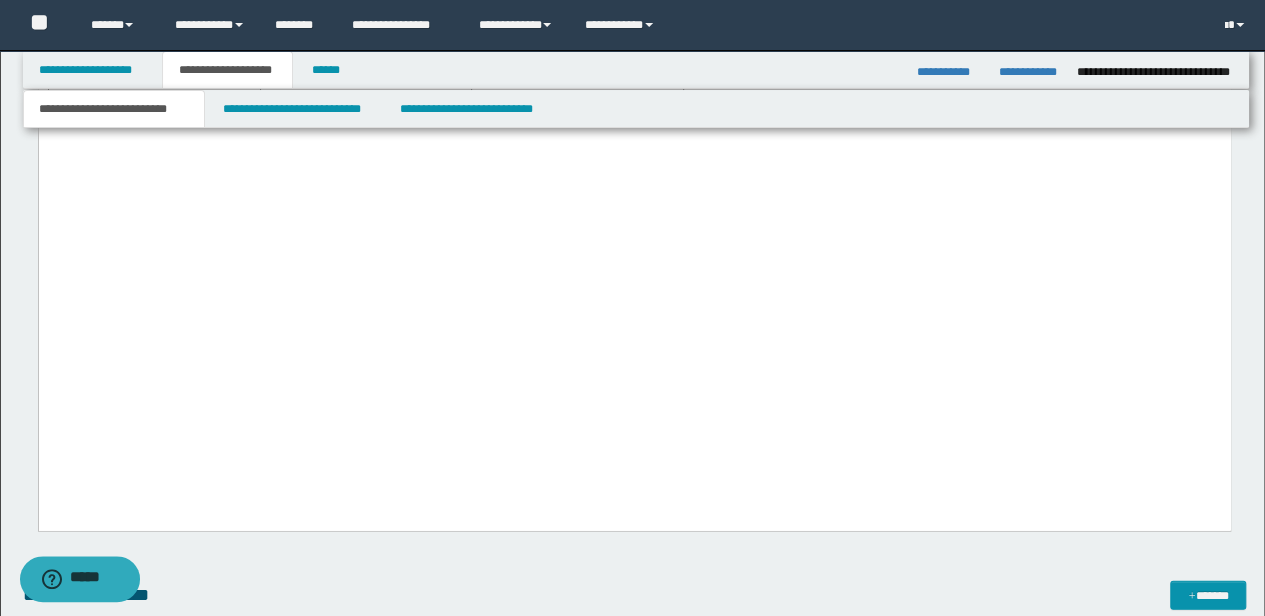 click on "**********" at bounding box center (634, -544) 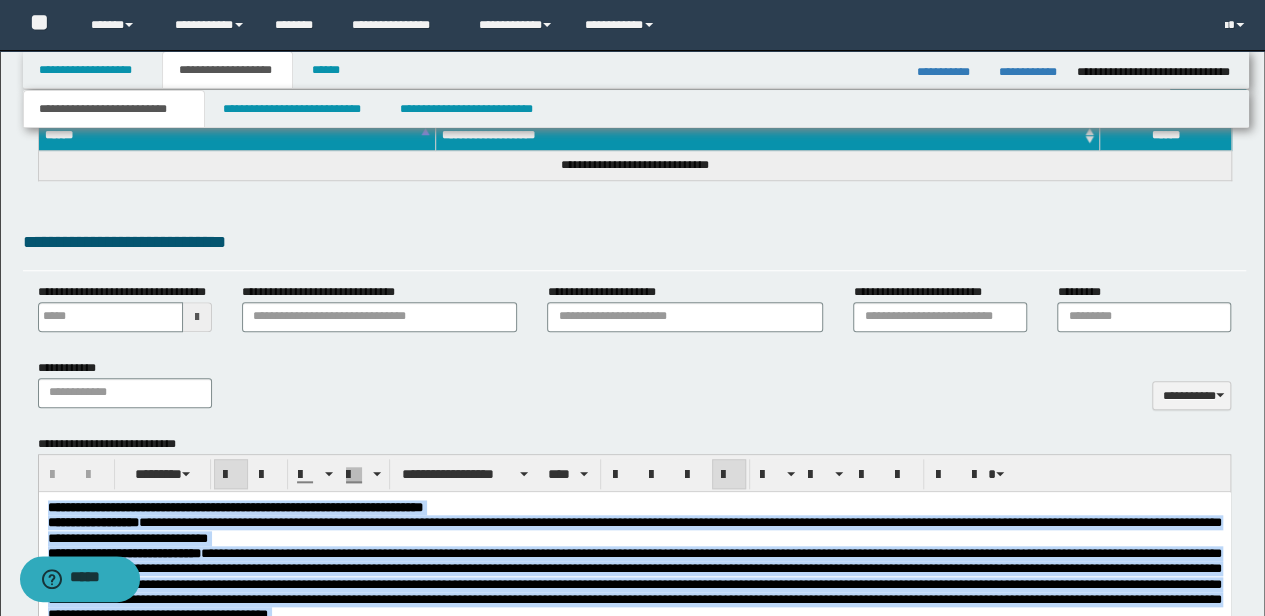 scroll, scrollTop: 698, scrollLeft: 0, axis: vertical 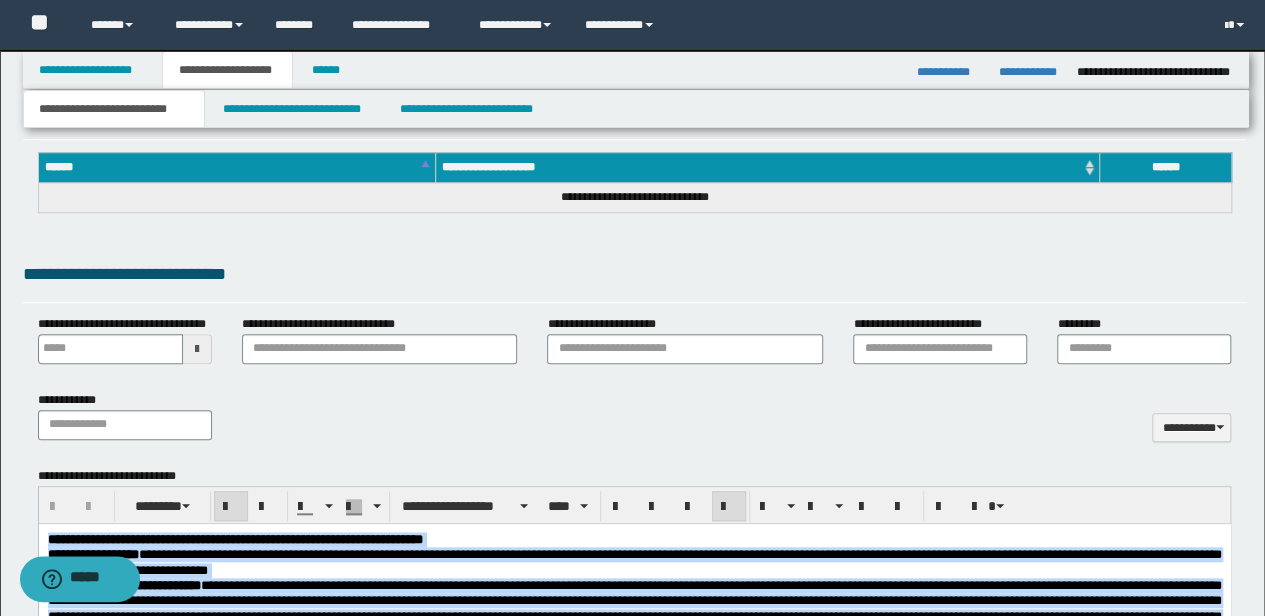 drag, startPoint x: 1156, startPoint y: 2270, endPoint x: -2, endPoint y: 224, distance: 2350.9744 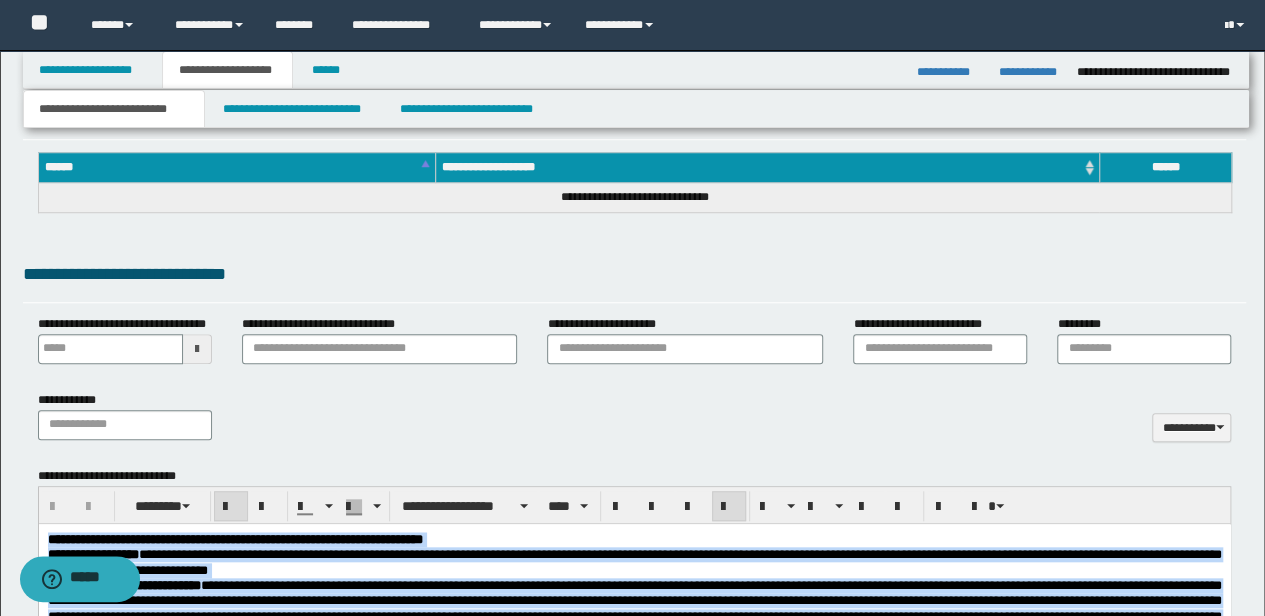 click on "**********" at bounding box center (634, 1255) 